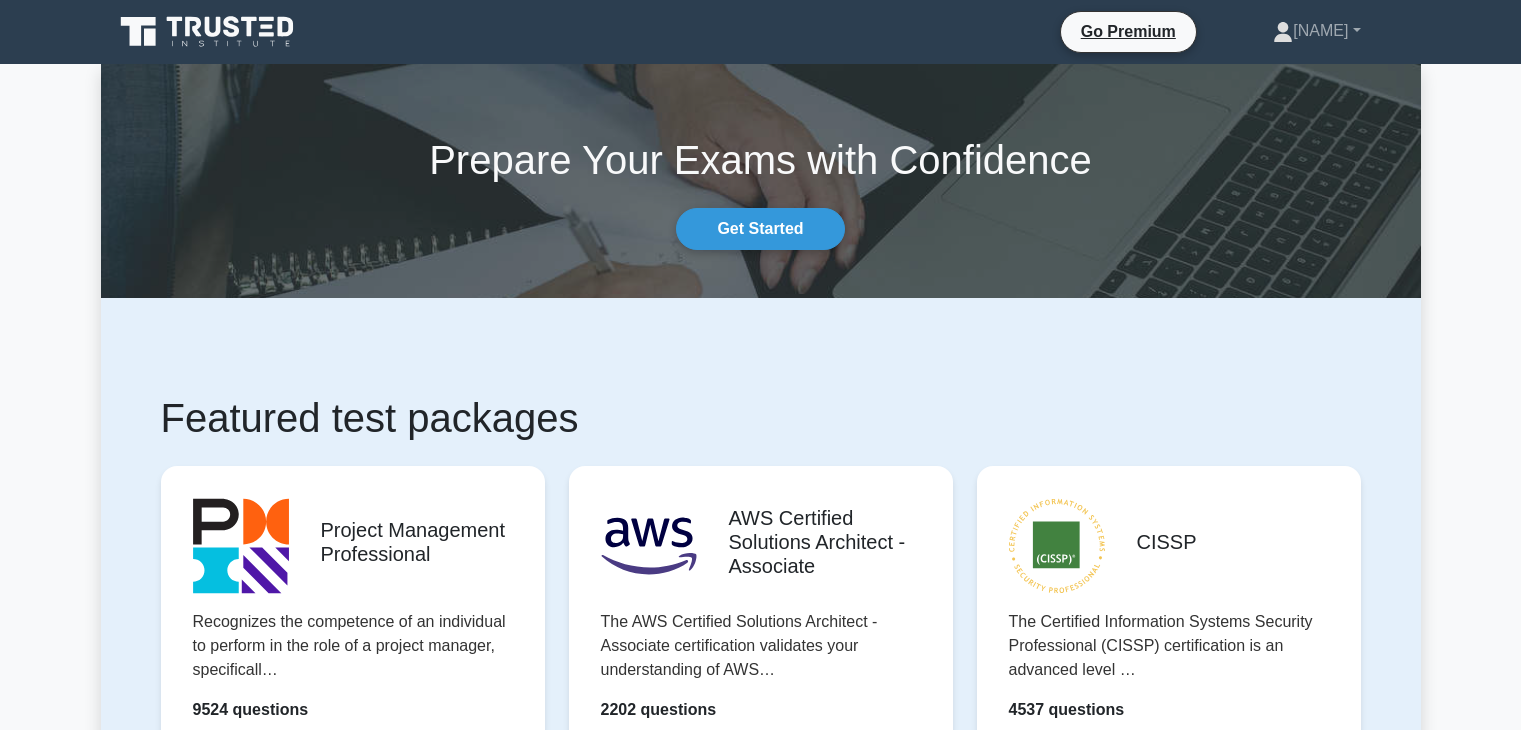 scroll, scrollTop: 0, scrollLeft: 0, axis: both 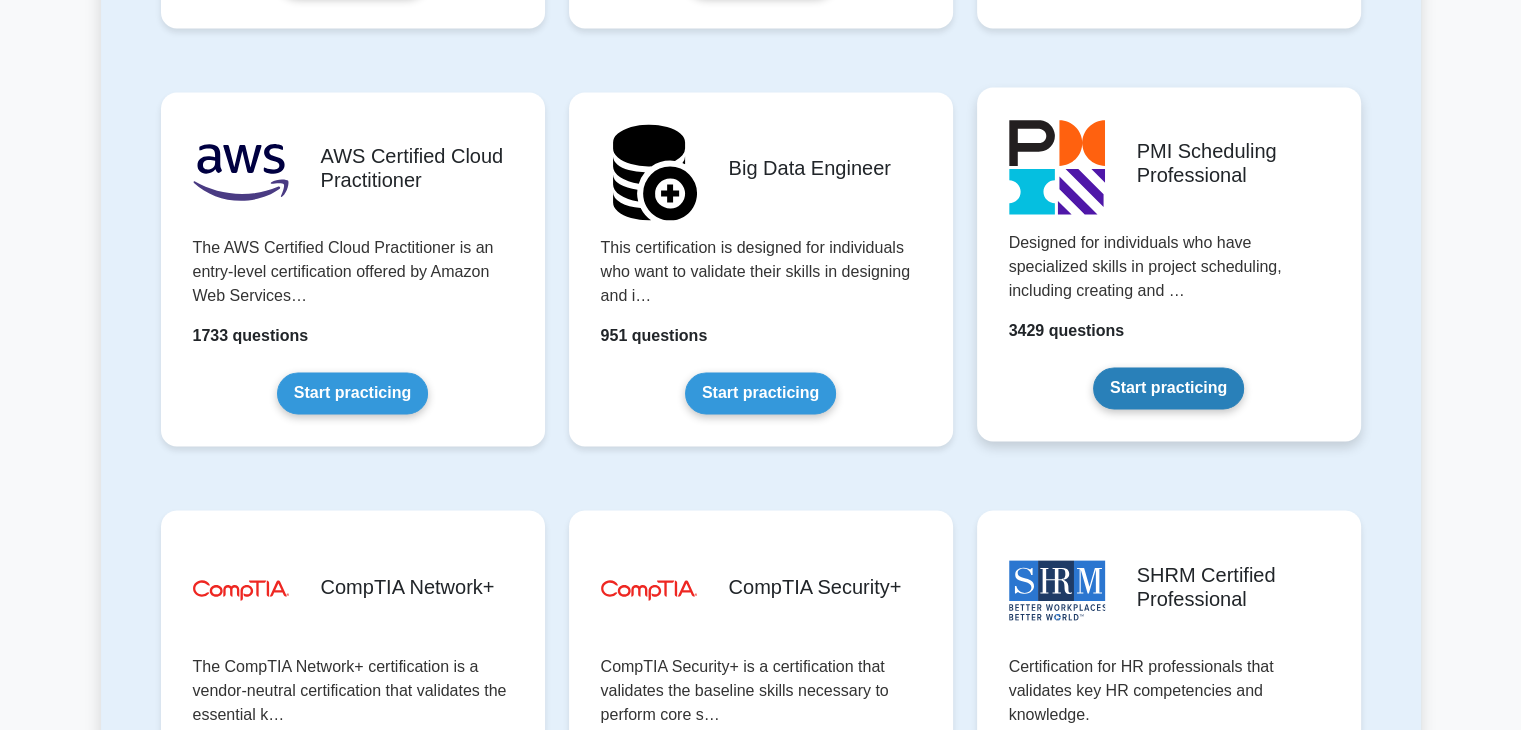 click on "Start practicing" at bounding box center (1168, 388) 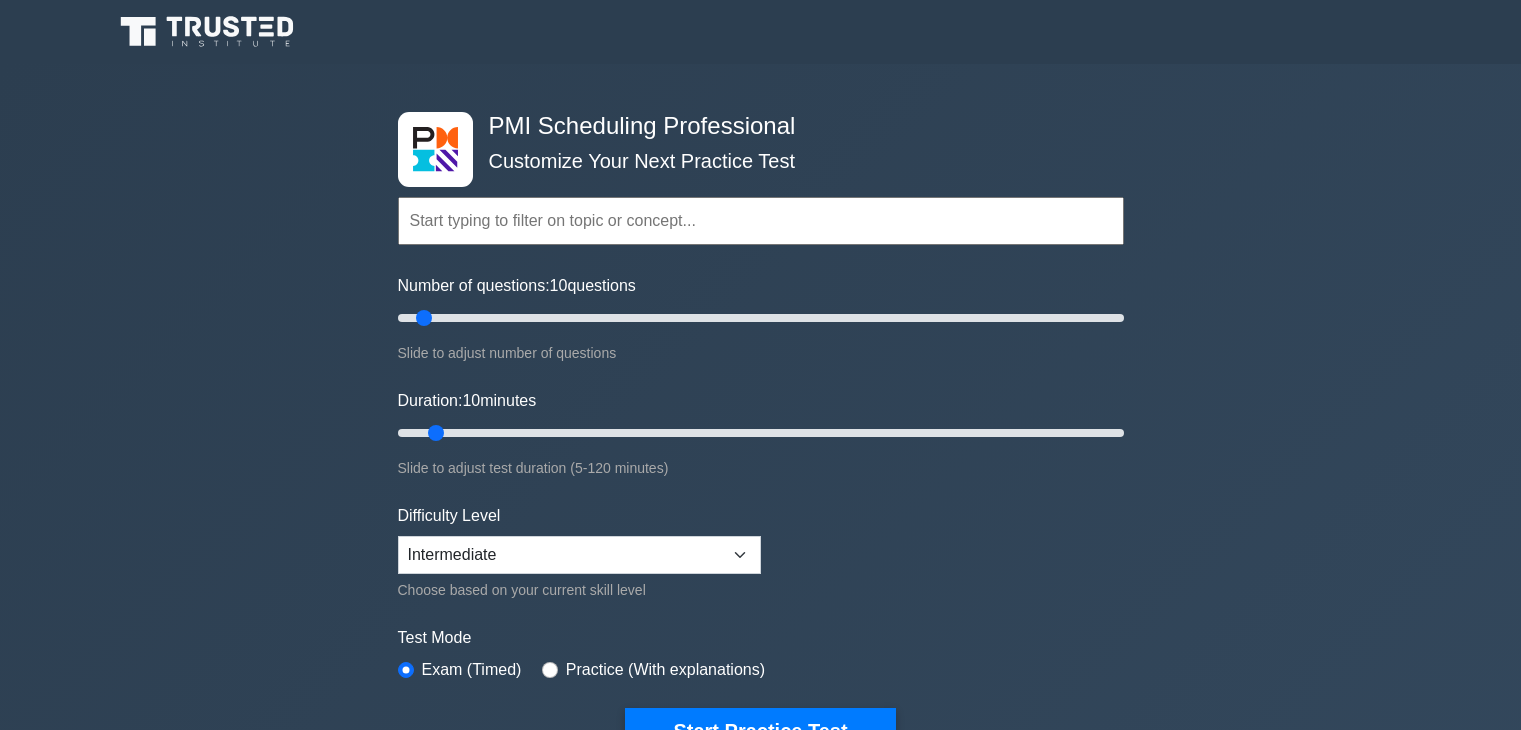 scroll, scrollTop: 0, scrollLeft: 0, axis: both 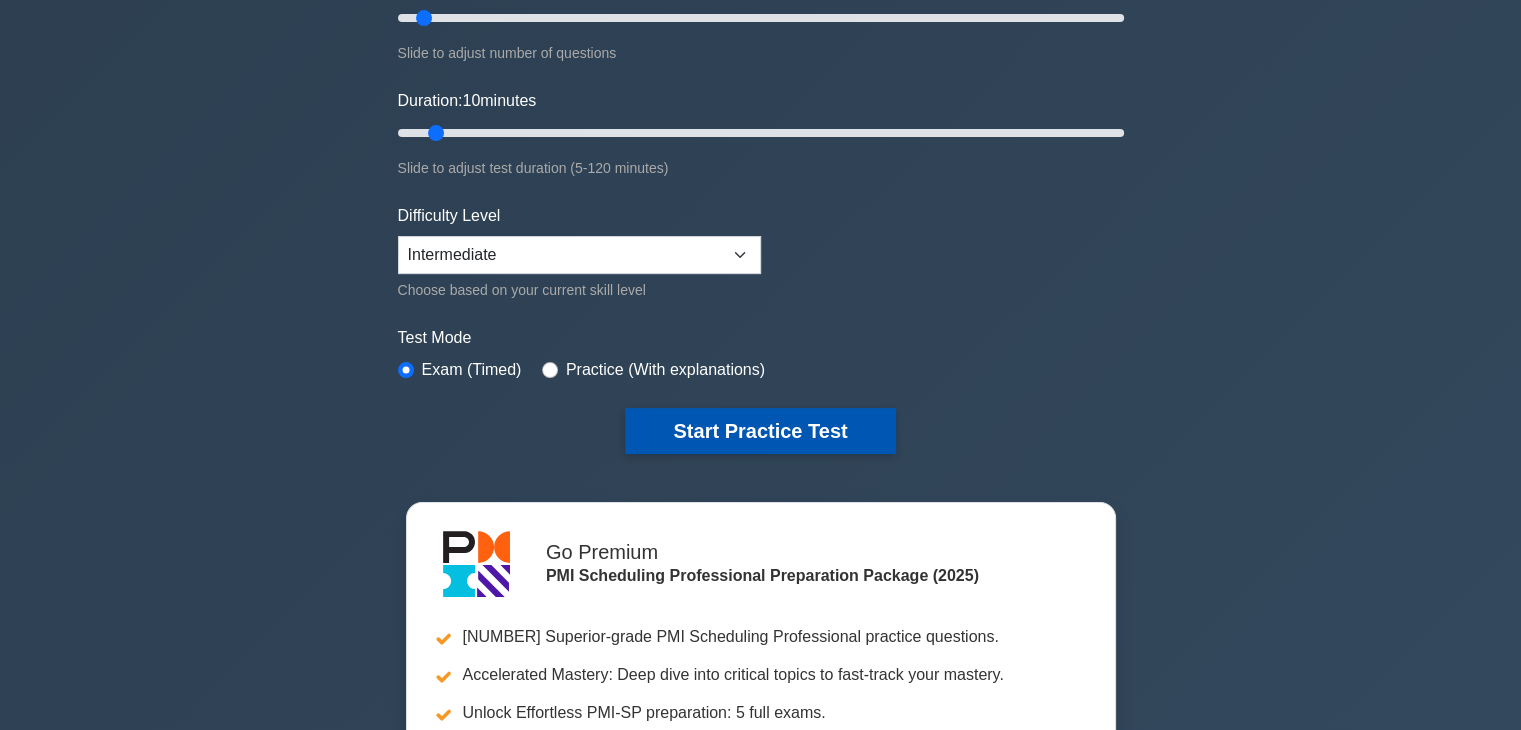 click on "Start Practice Test" at bounding box center (760, 431) 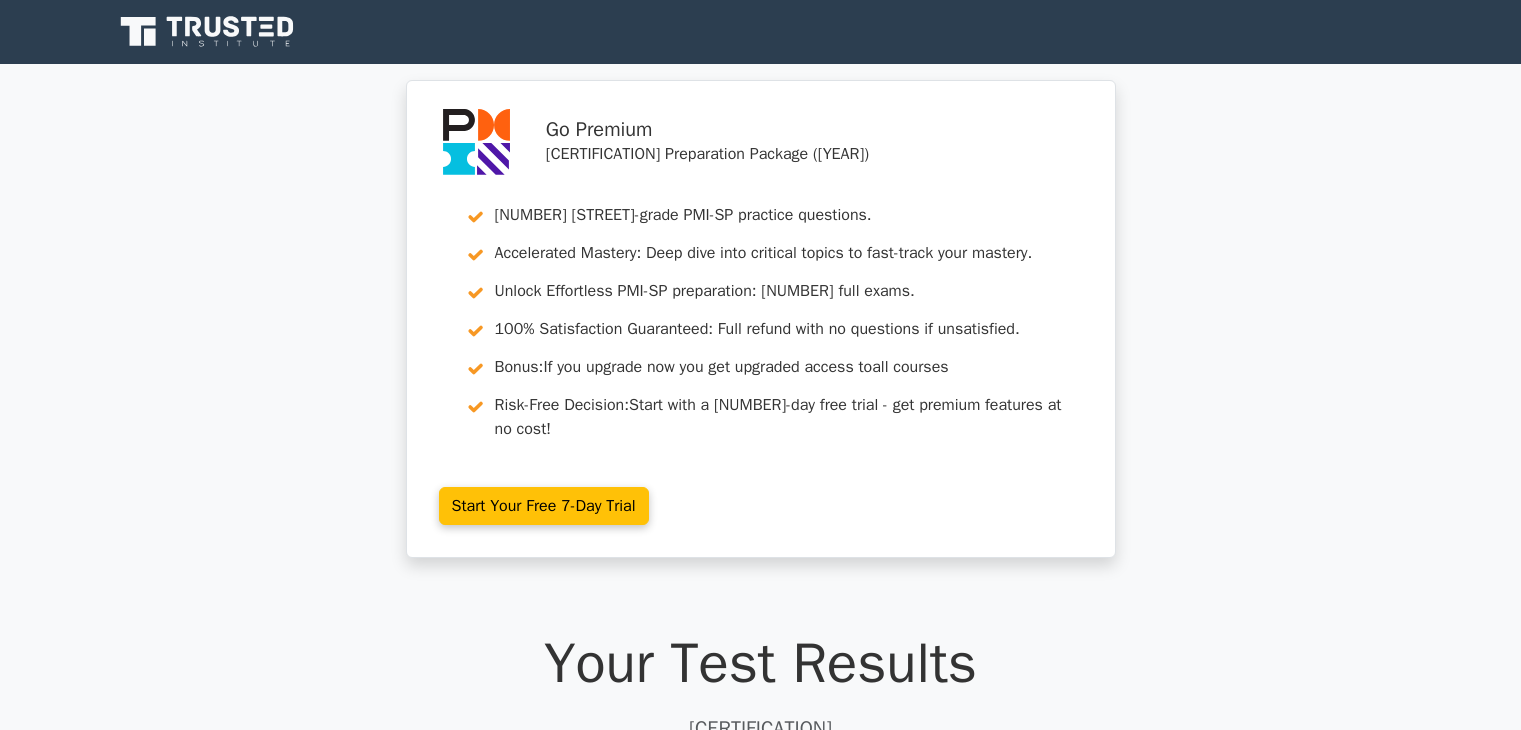 scroll, scrollTop: 0, scrollLeft: 0, axis: both 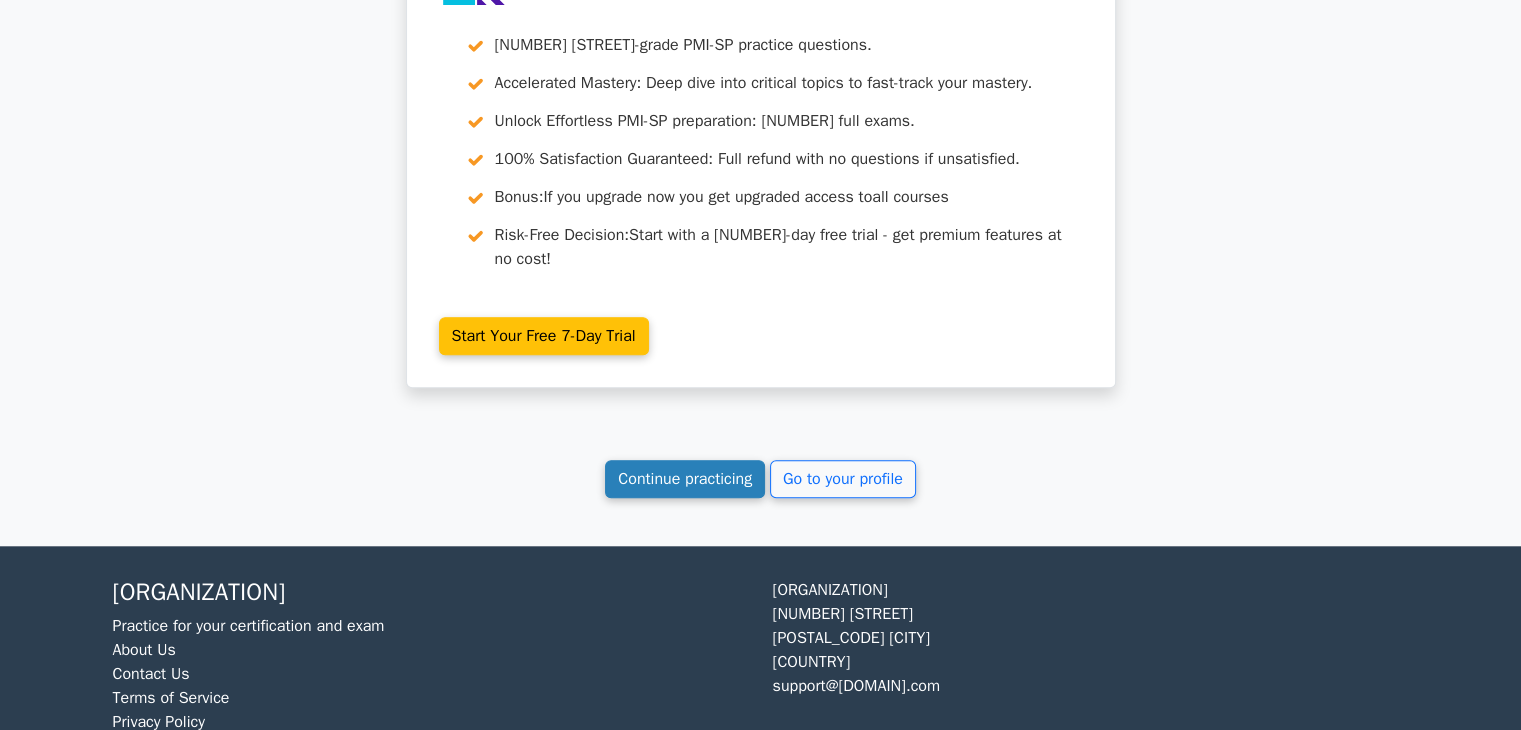 click on "Continue practicing" at bounding box center [685, 479] 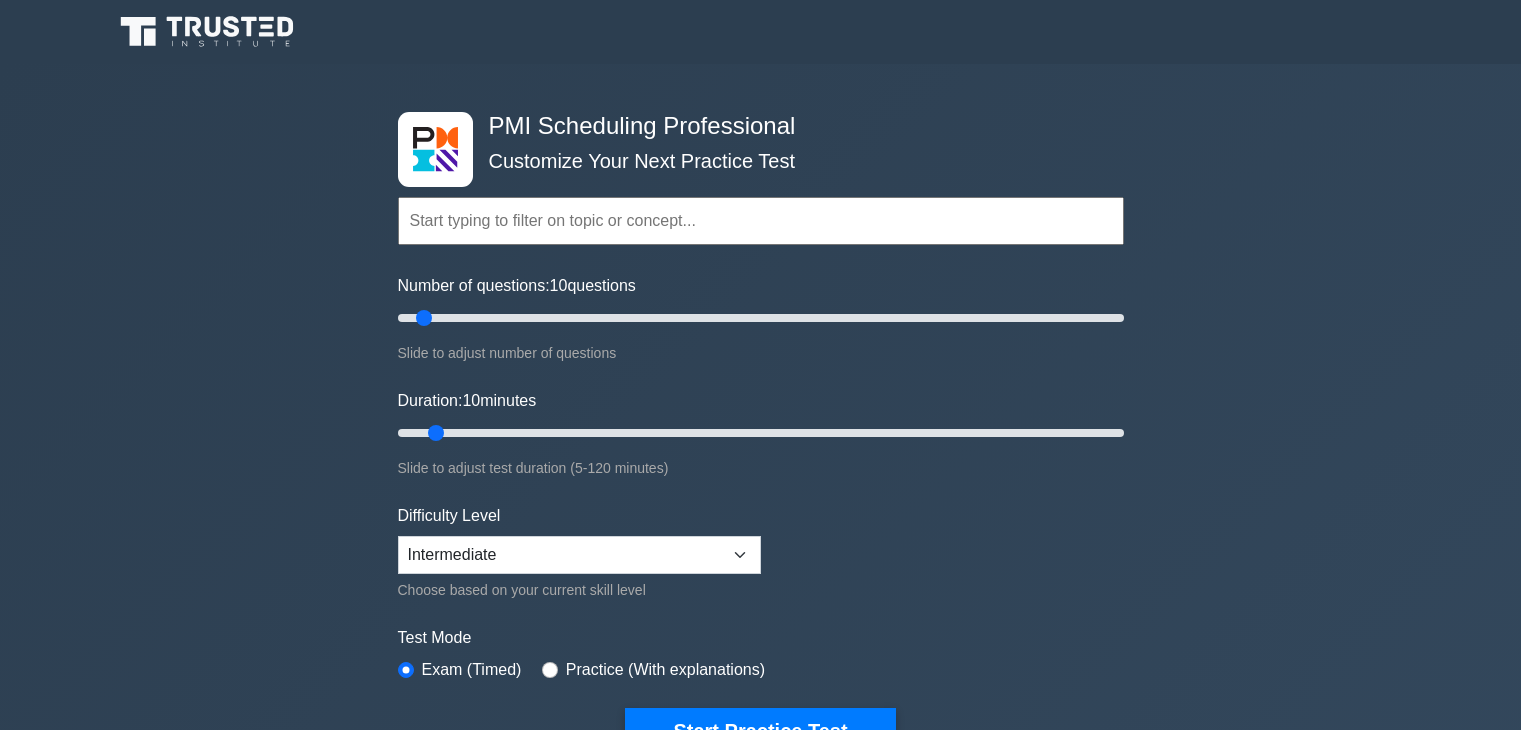 scroll, scrollTop: 0, scrollLeft: 0, axis: both 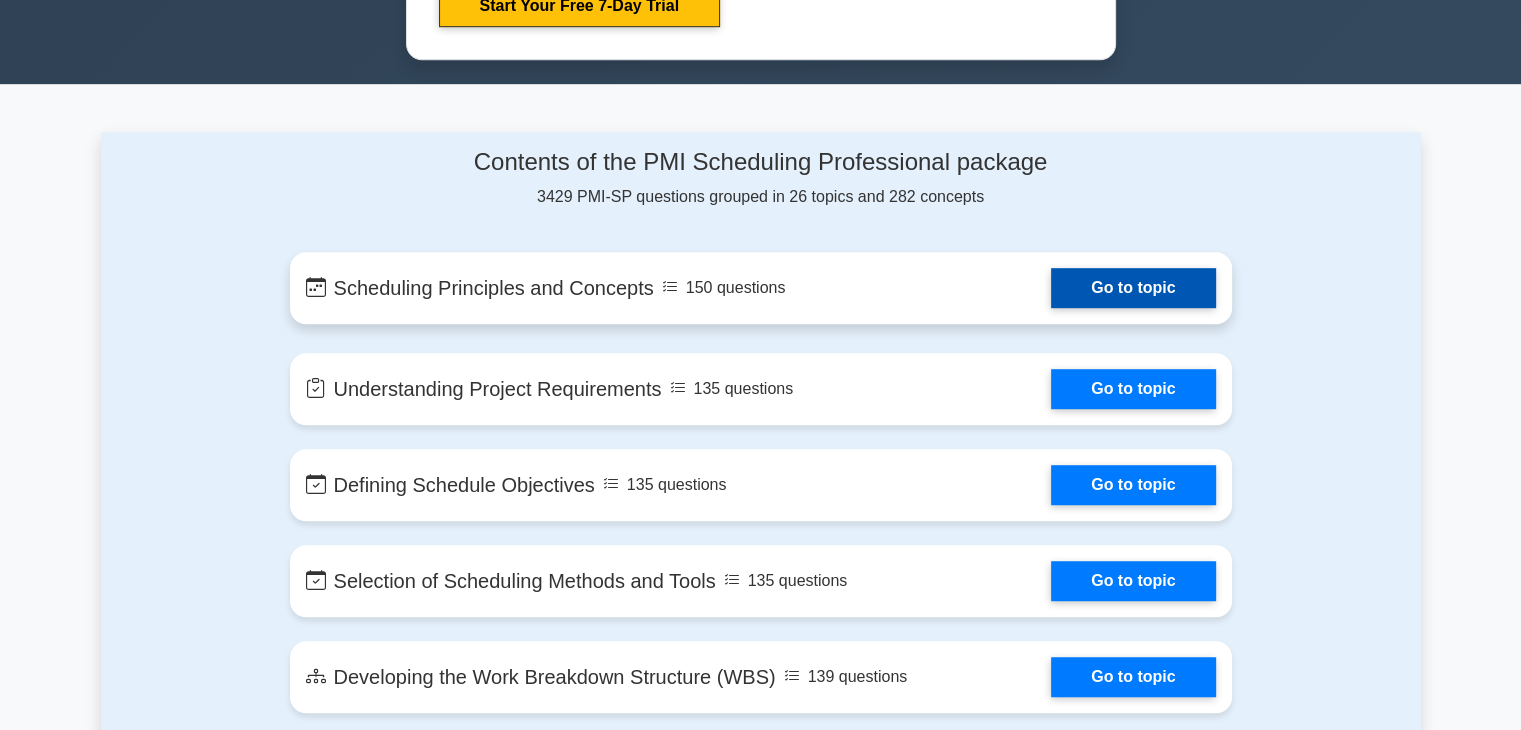 click on "Go to topic" at bounding box center (1133, 288) 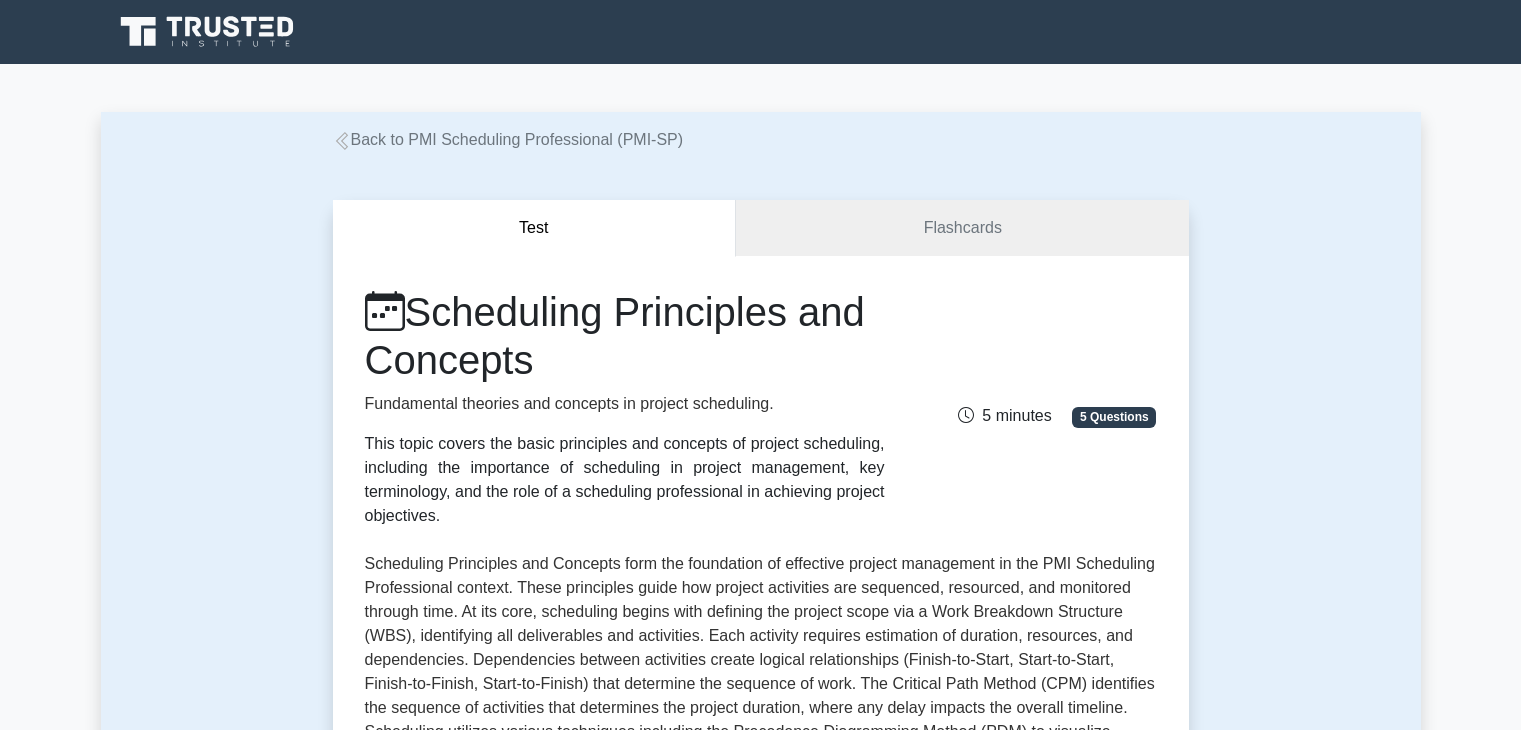 scroll, scrollTop: 0, scrollLeft: 0, axis: both 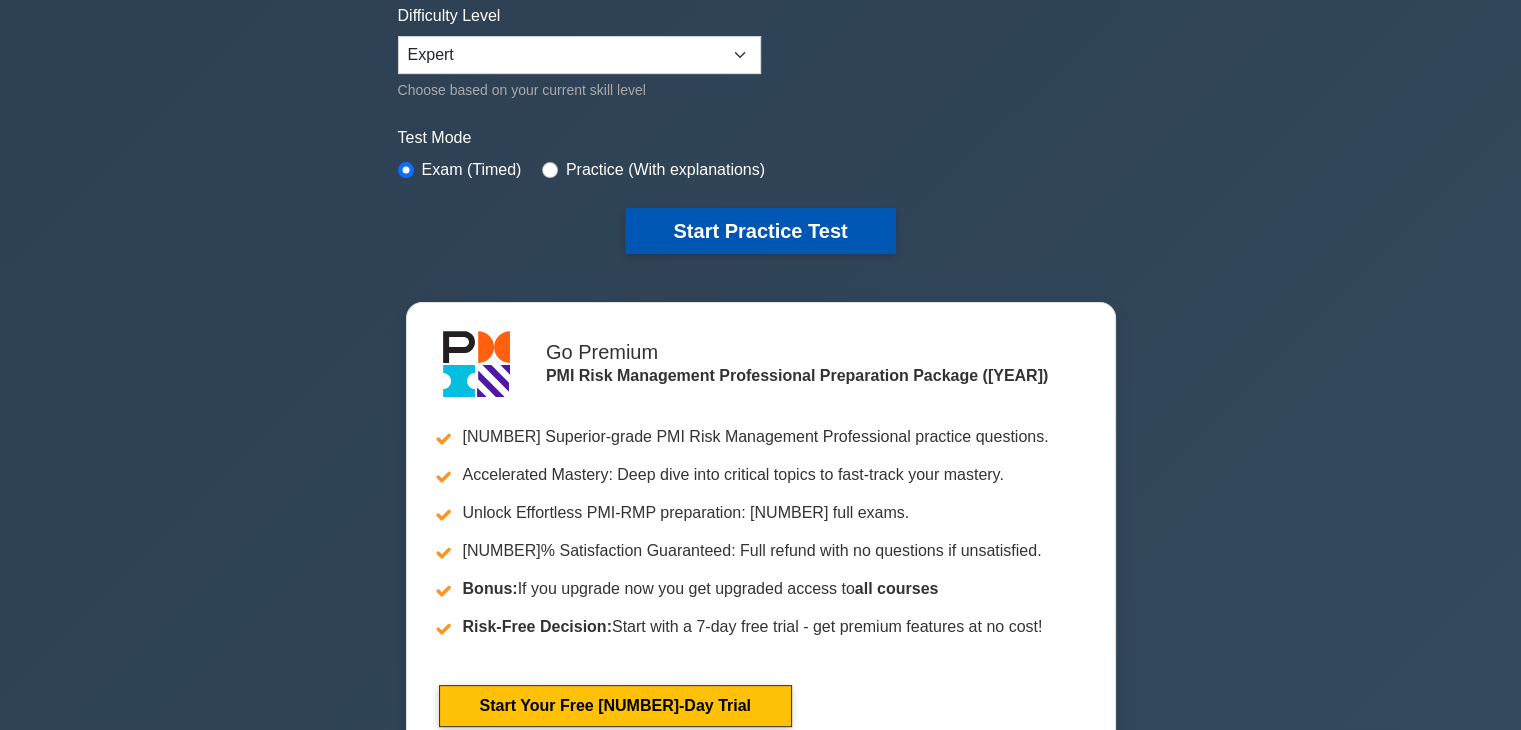 click on "Start Practice Test" at bounding box center [760, 231] 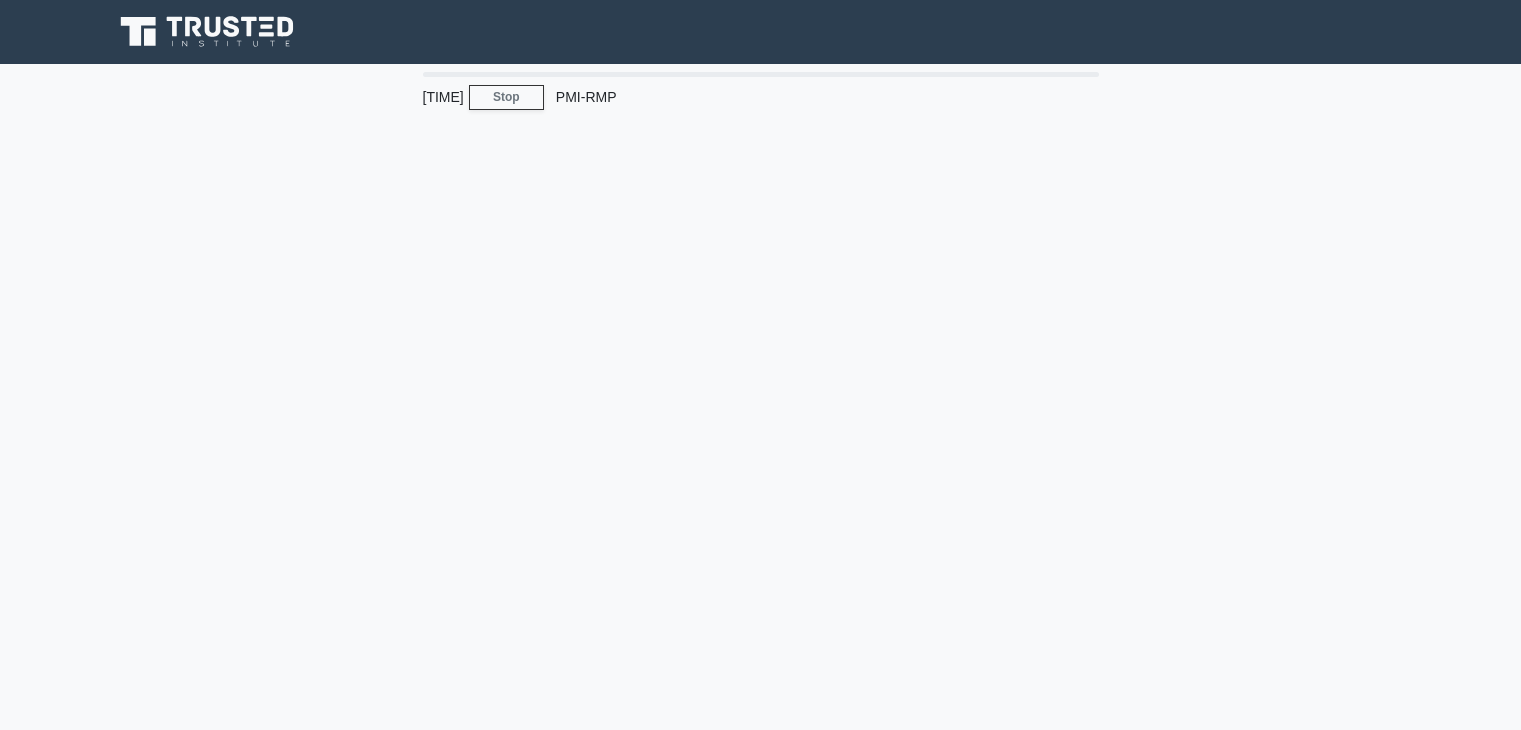 scroll, scrollTop: 0, scrollLeft: 0, axis: both 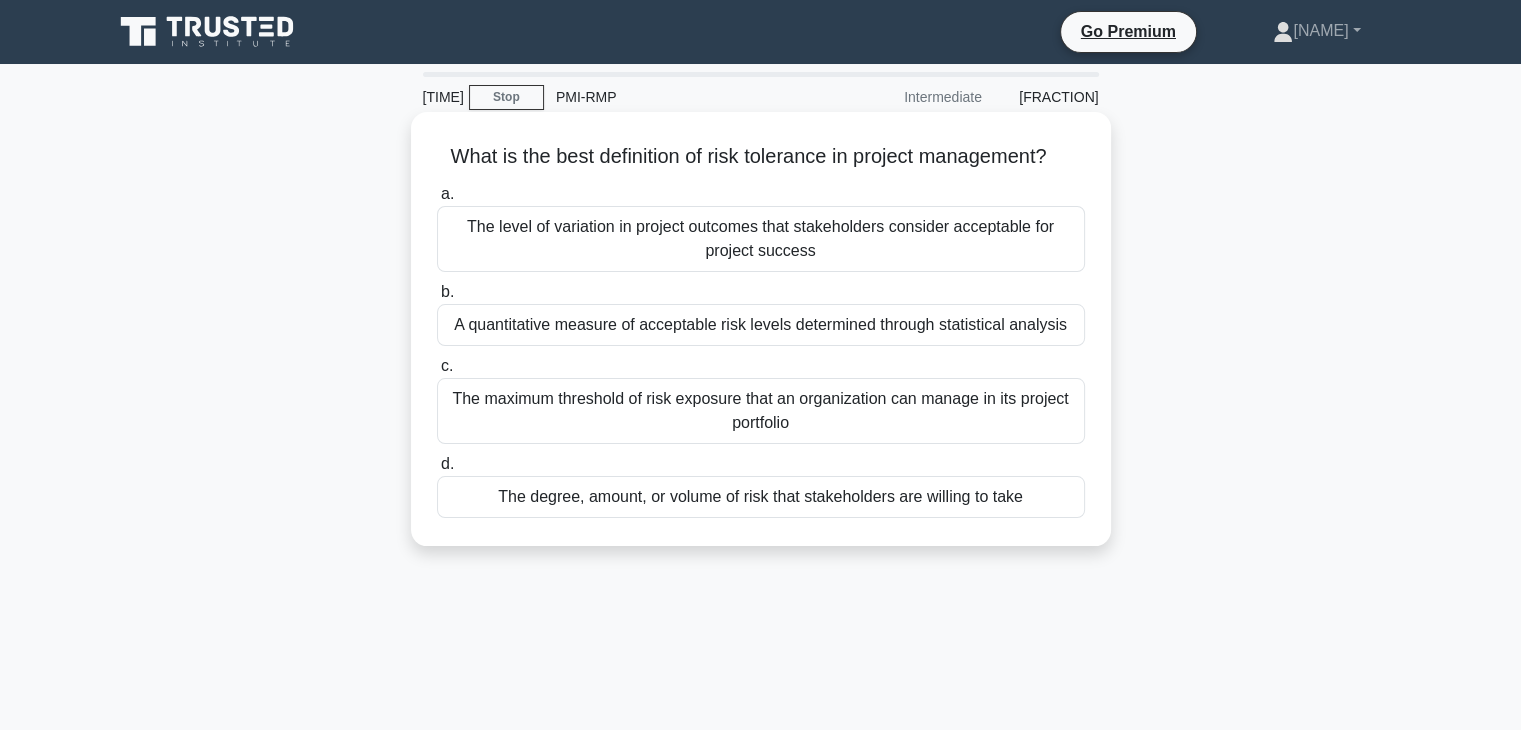 click on "The degree, amount, or volume of risk that stakeholders are willing to take" at bounding box center (761, 497) 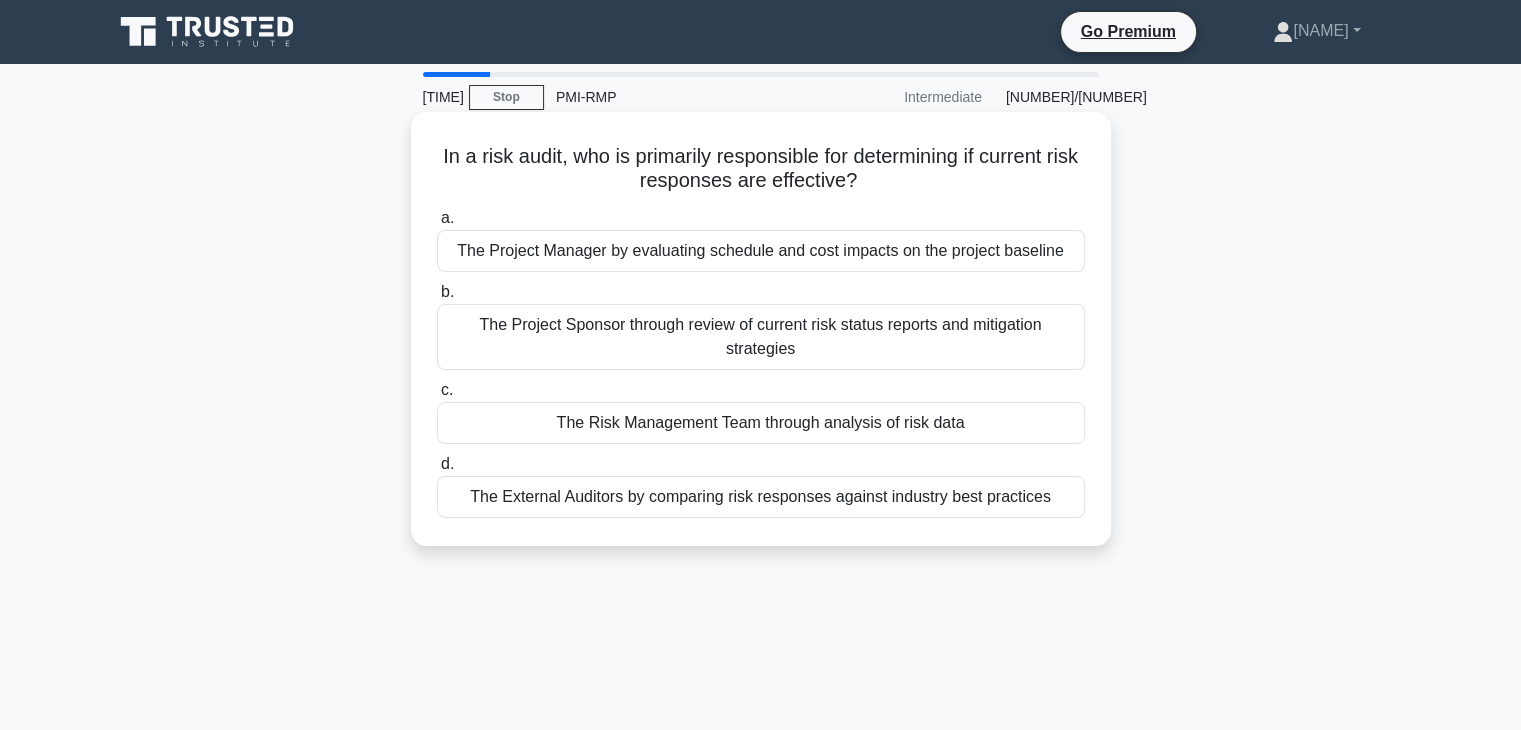 click on "The Risk Management Team through analysis of risk data" at bounding box center [761, 423] 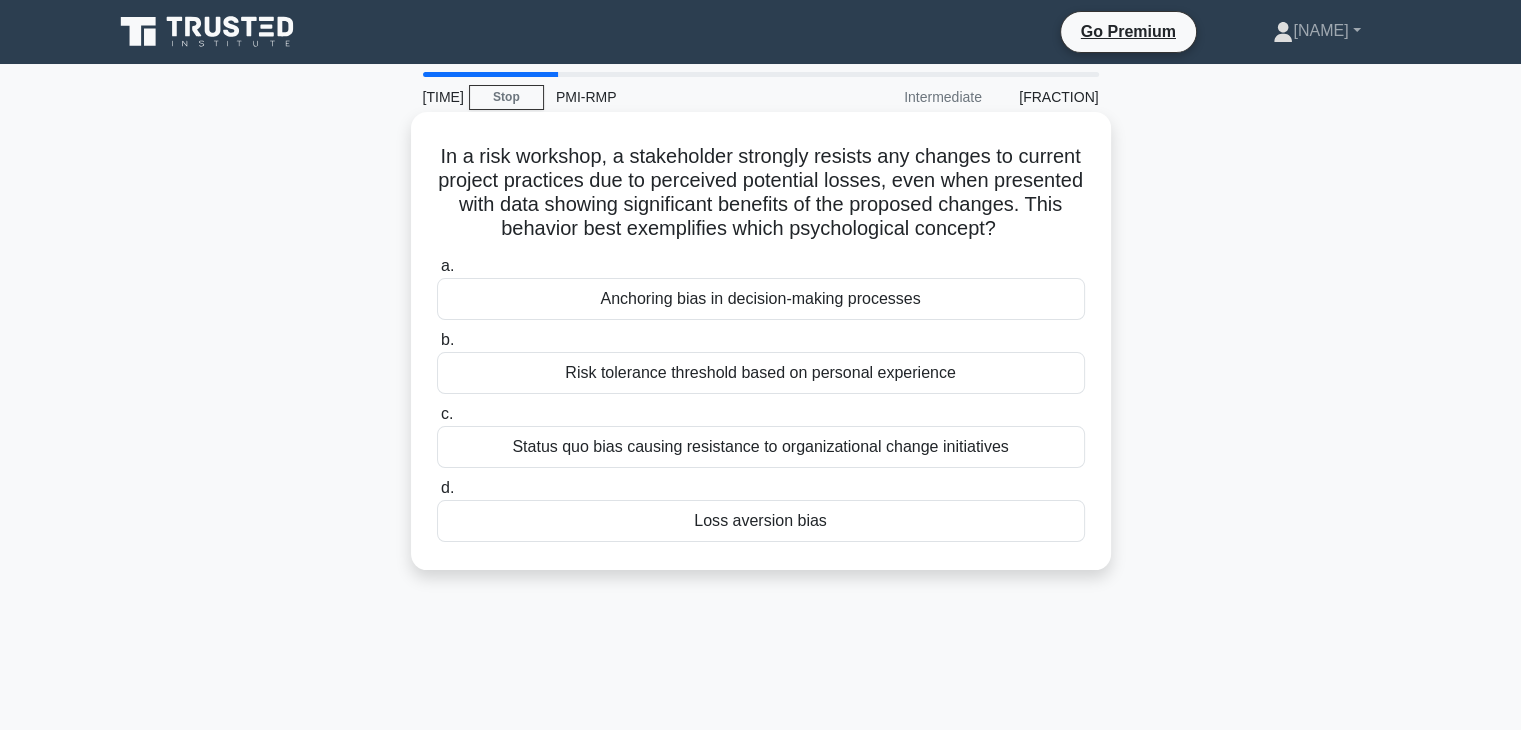 click on "Loss aversion bias" at bounding box center [761, 521] 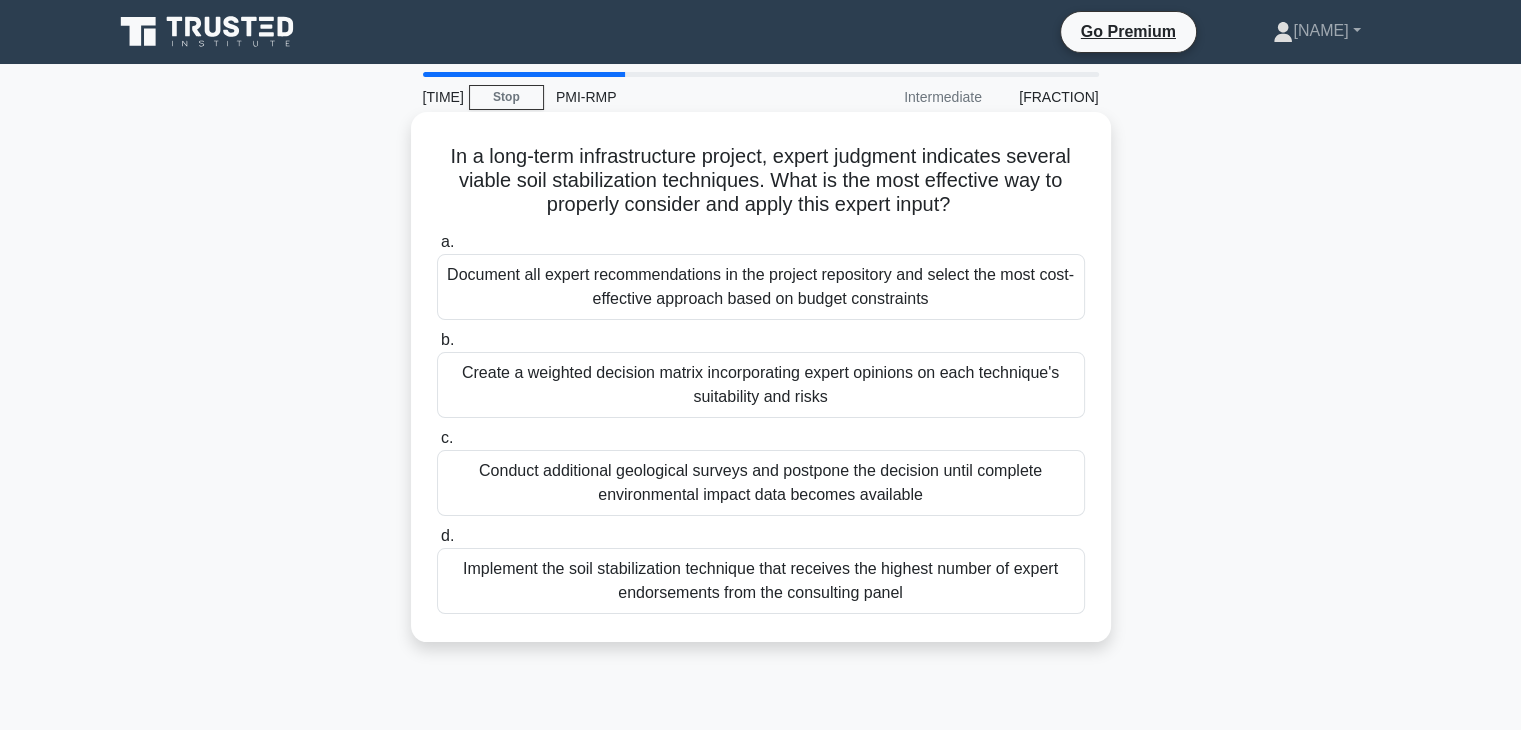 click on "Create a weighted decision matrix incorporating expert opinions on each technique's suitability and risks" at bounding box center (761, 385) 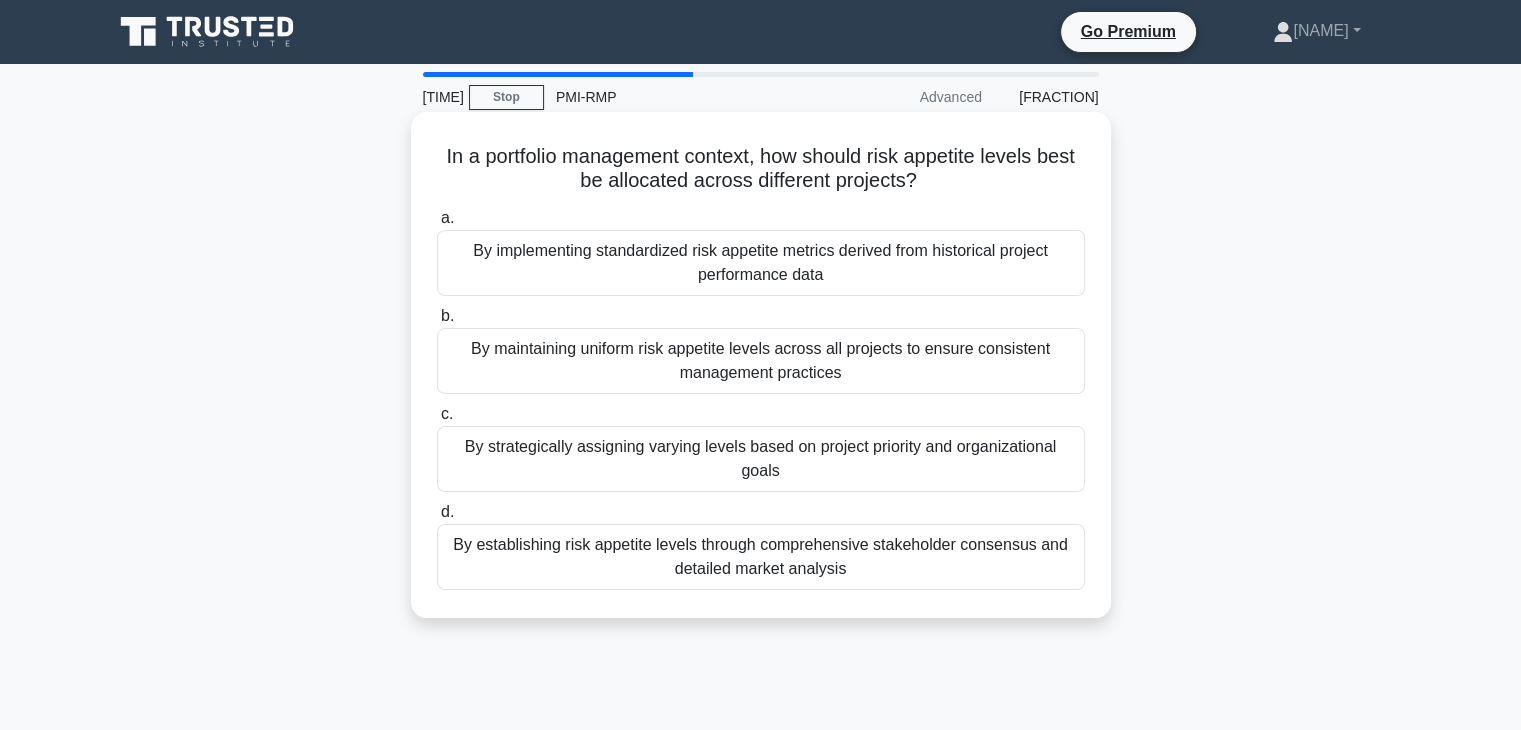 click on "By strategically assigning varying levels based on project priority and organizational goals" at bounding box center (761, 459) 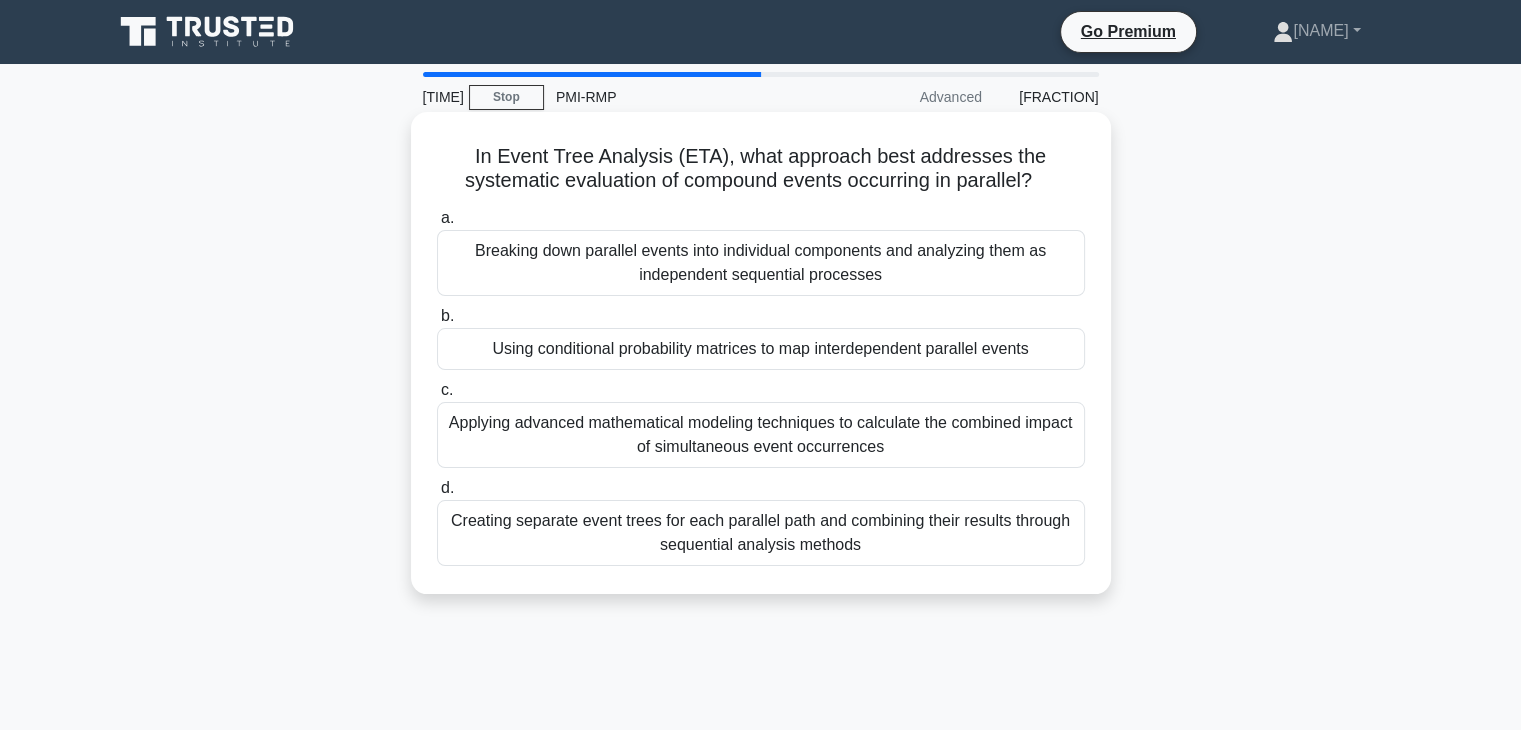 click on "Using conditional probability matrices to map interdependent parallel events" at bounding box center [761, 349] 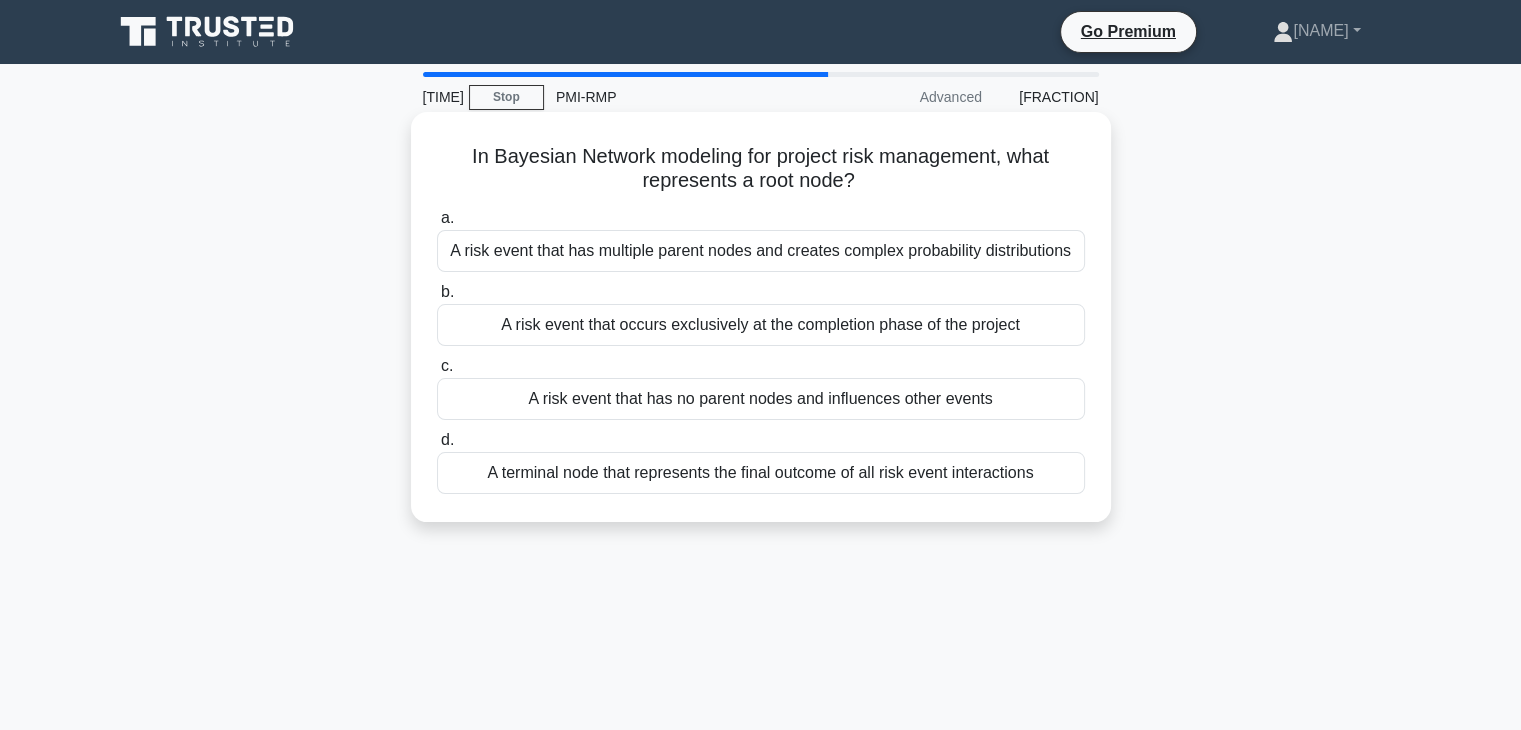 click on "A risk event that has no parent nodes and influences other events" at bounding box center (761, 399) 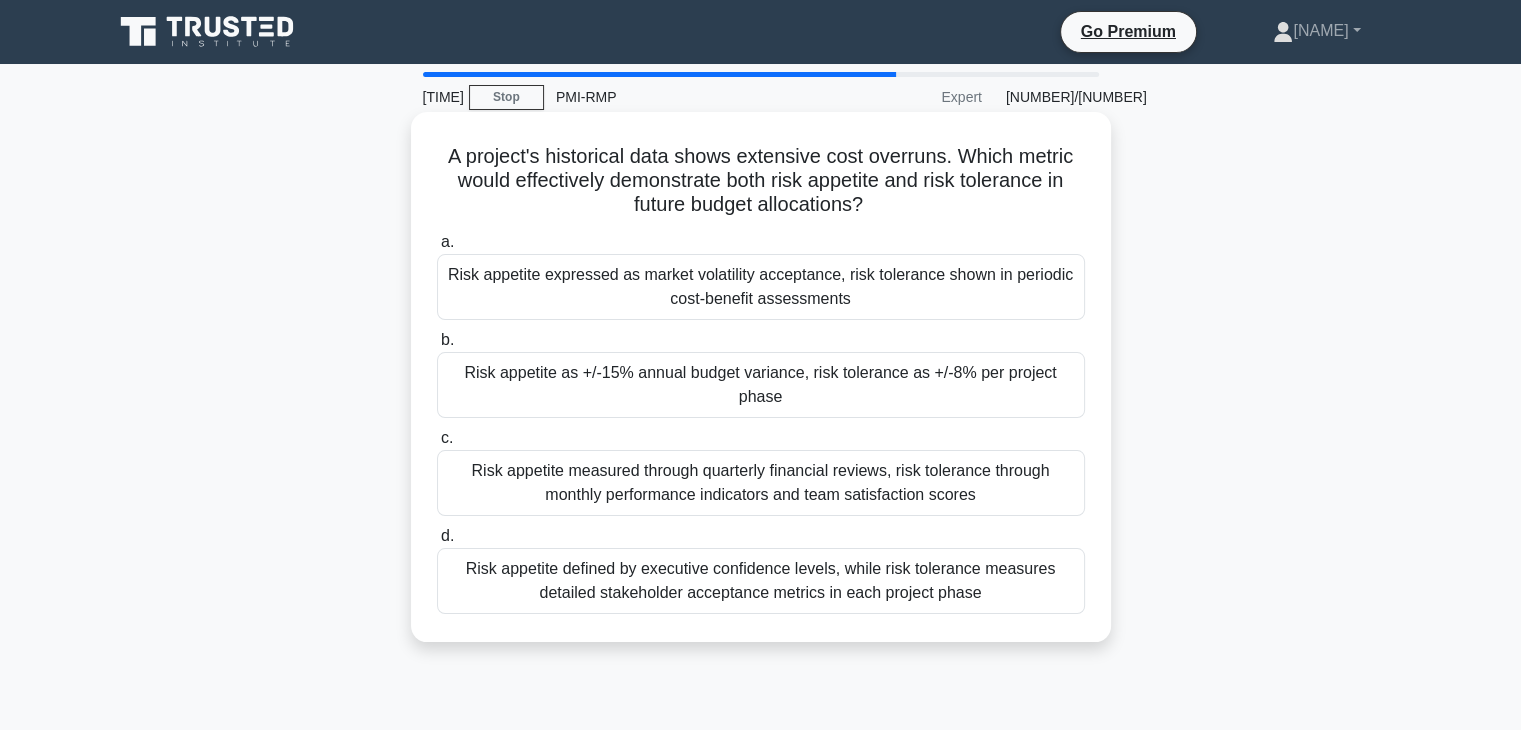click on "Risk appetite as +/-15% annual budget variance, risk tolerance as +/-8% per project phase" at bounding box center (761, 385) 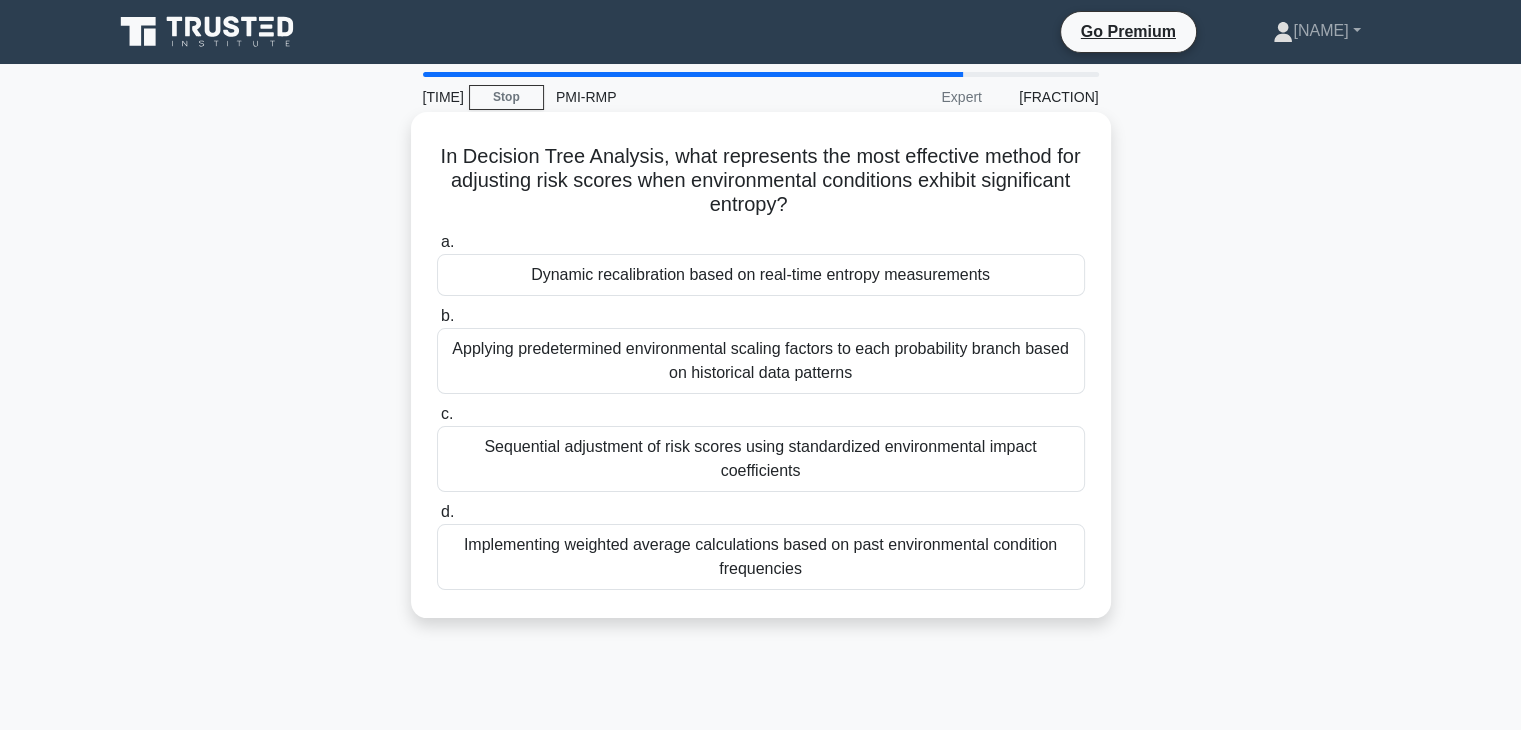 click on "Dynamic recalibration based on real-time entropy measurements" at bounding box center [761, 275] 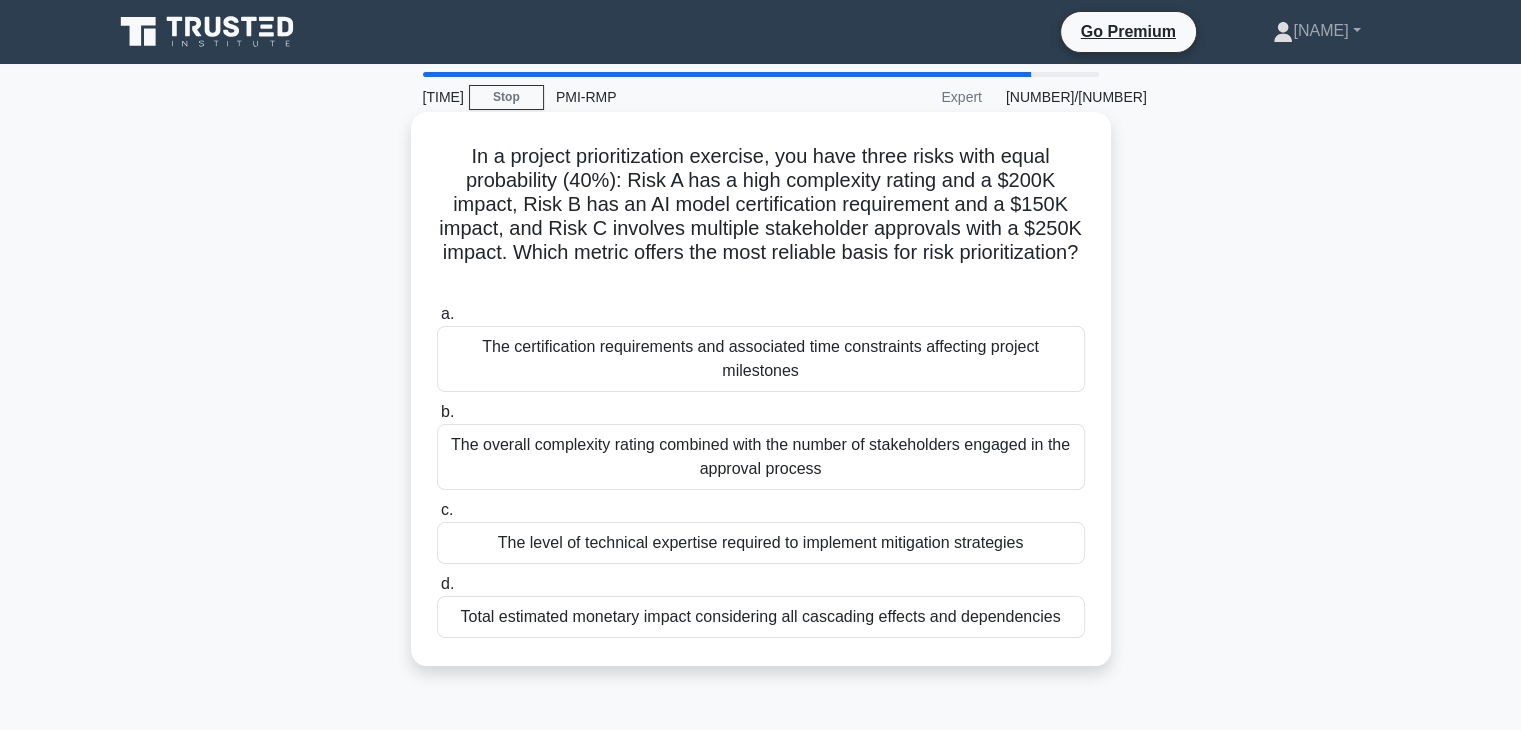 click on "Total estimated monetary impact considering all cascading effects and dependencies" at bounding box center (761, 617) 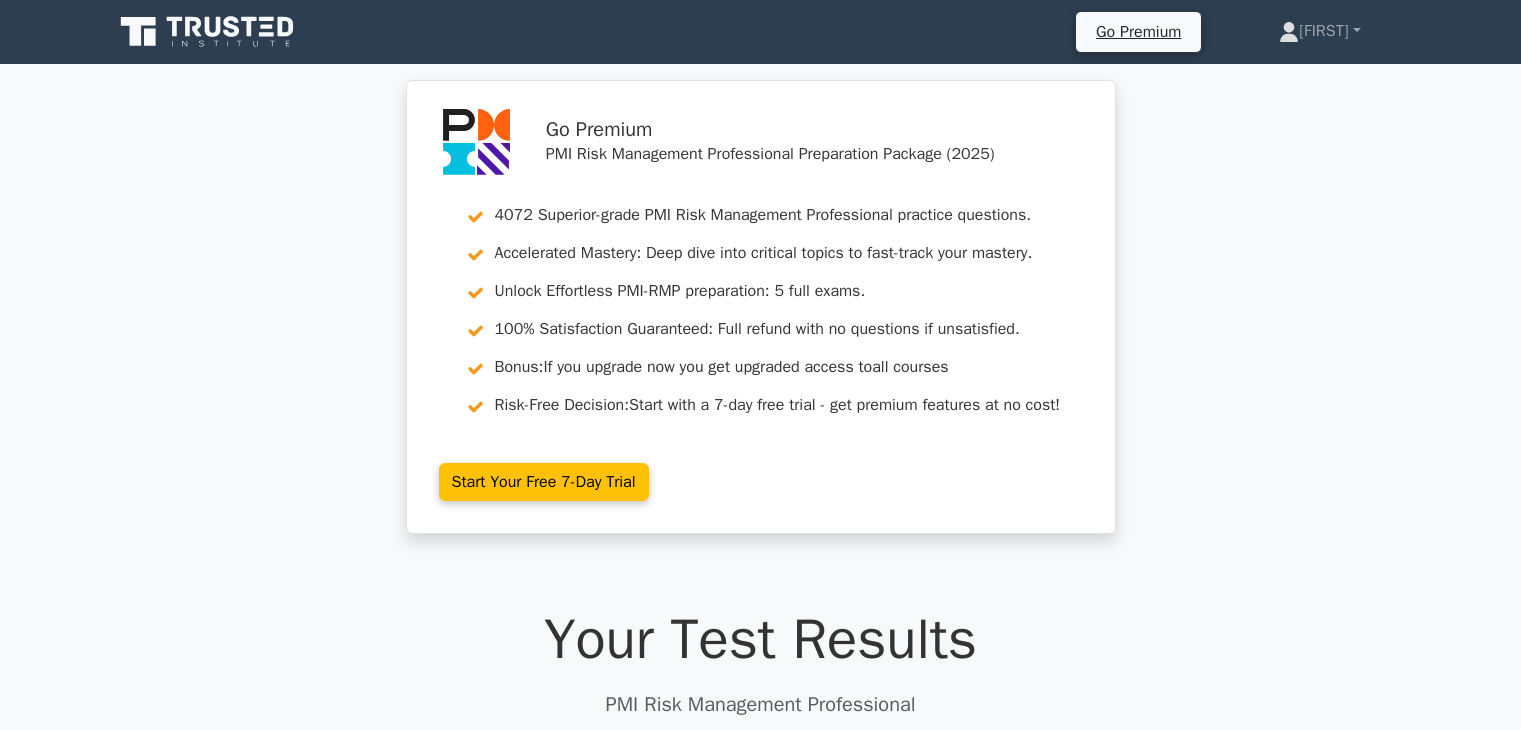 scroll, scrollTop: 74, scrollLeft: 0, axis: vertical 